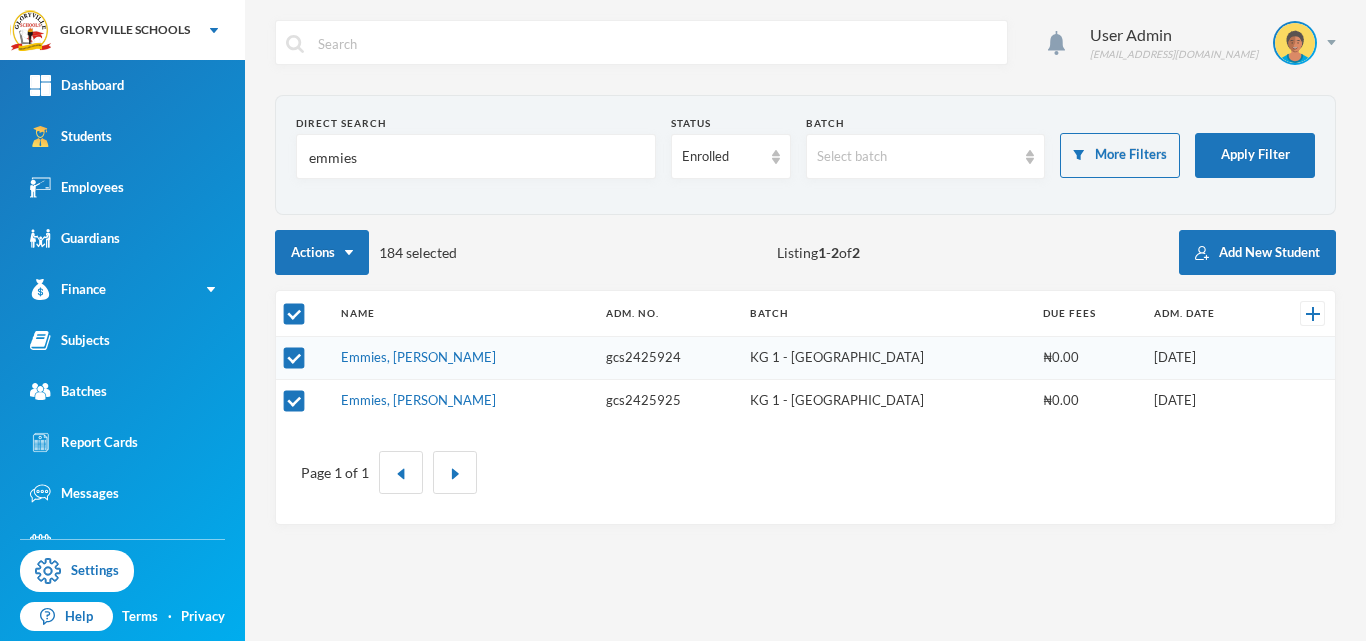 scroll, scrollTop: 0, scrollLeft: 0, axis: both 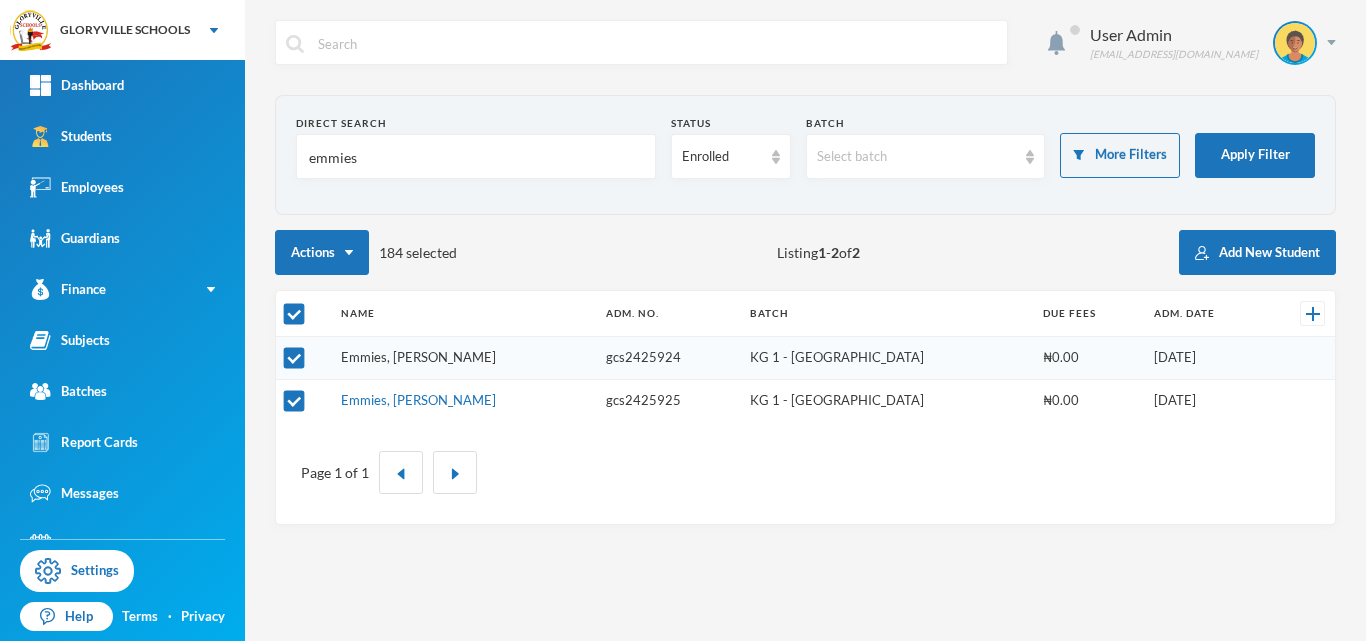 click on "Emmies, [PERSON_NAME]" at bounding box center [418, 357] 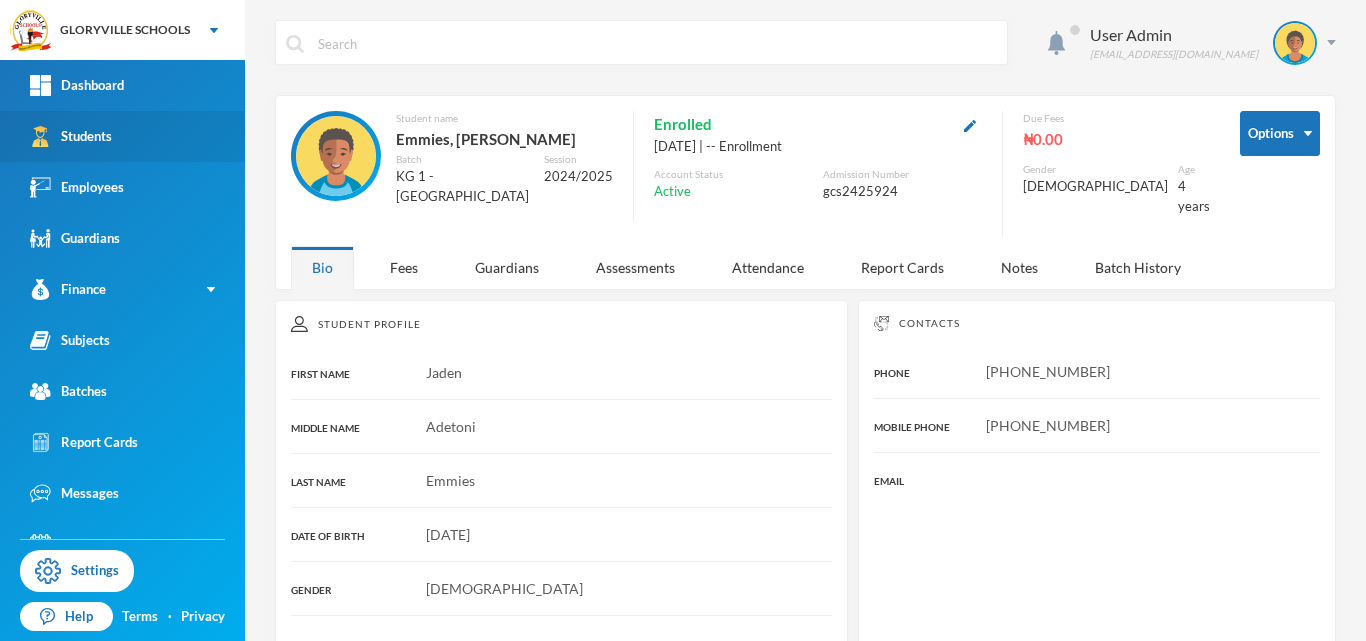 click on "Students" at bounding box center (71, 136) 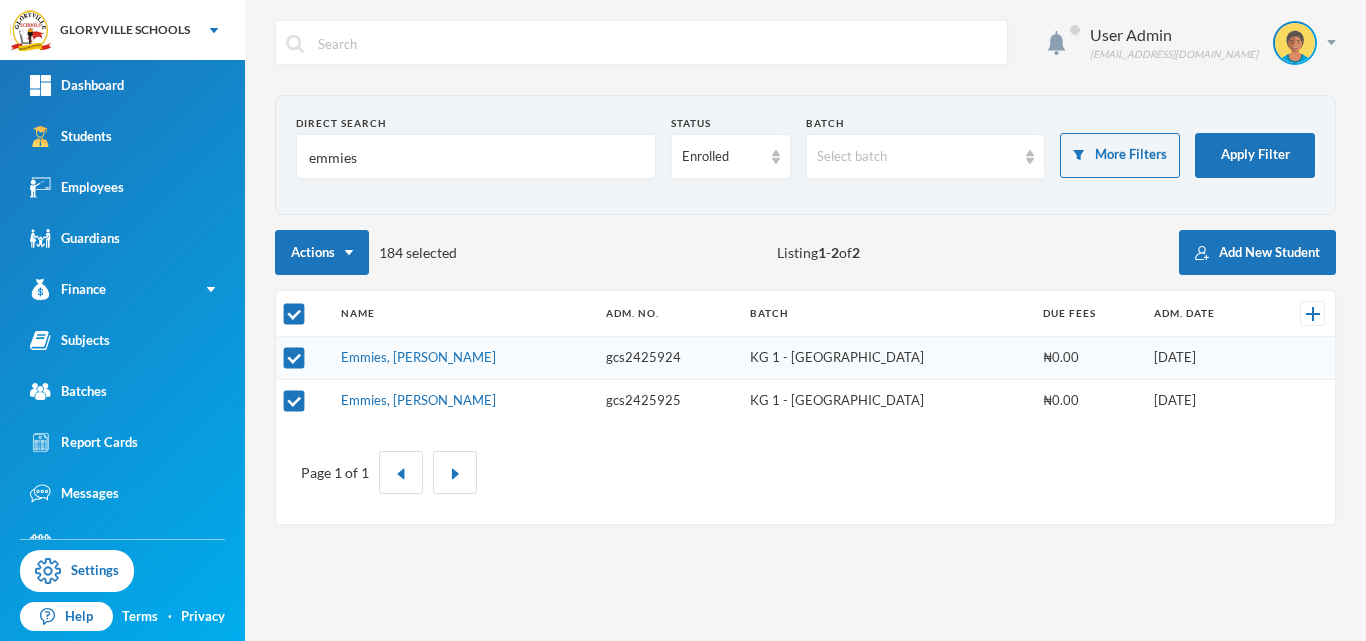 drag, startPoint x: 390, startPoint y: 159, endPoint x: 258, endPoint y: 182, distance: 133.9888 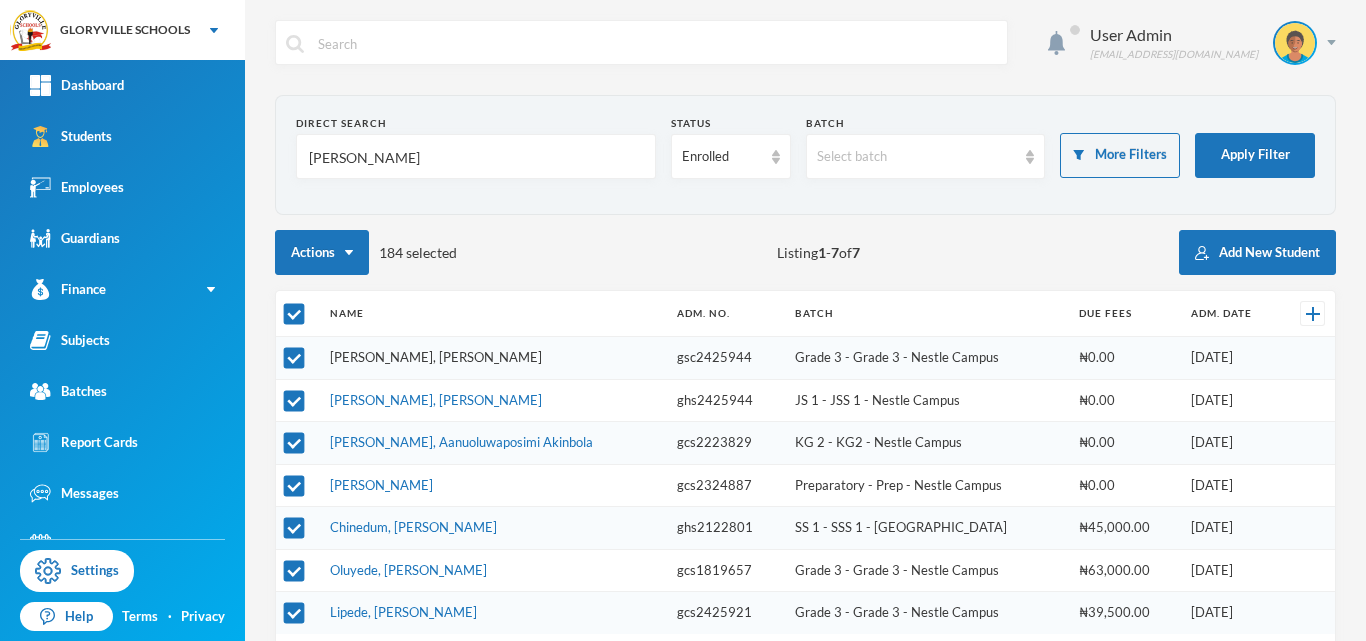 type on "[PERSON_NAME]" 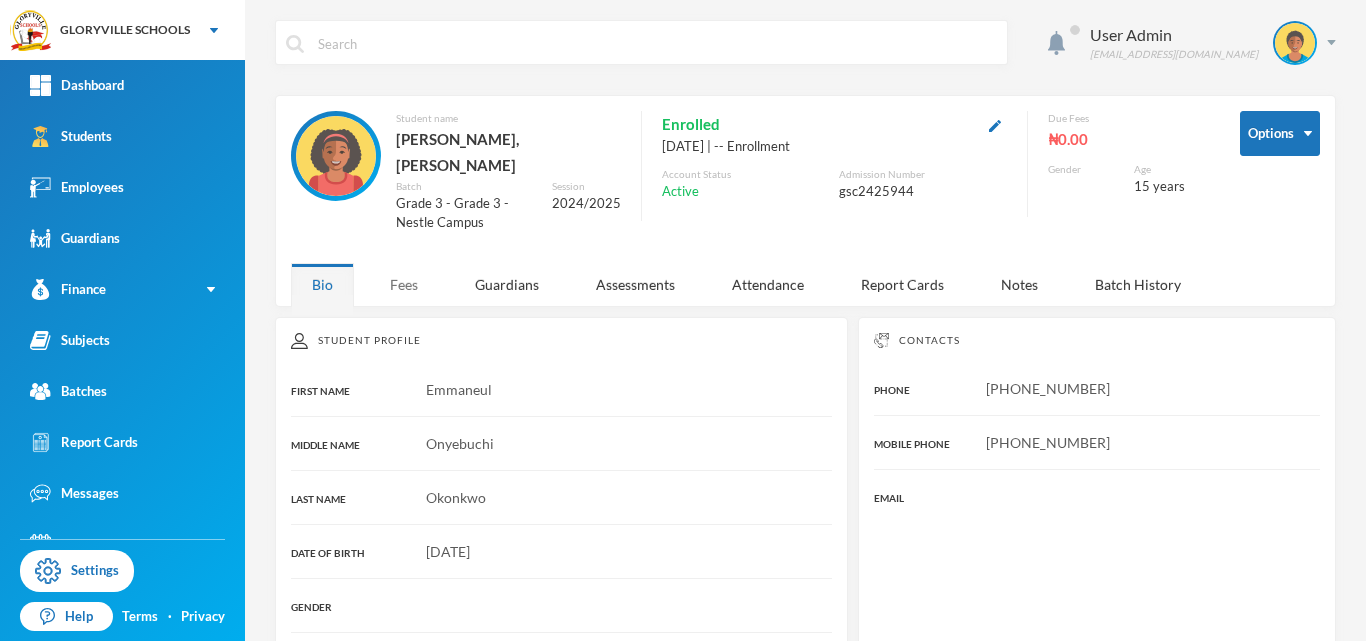 click on "Fees" at bounding box center [404, 284] 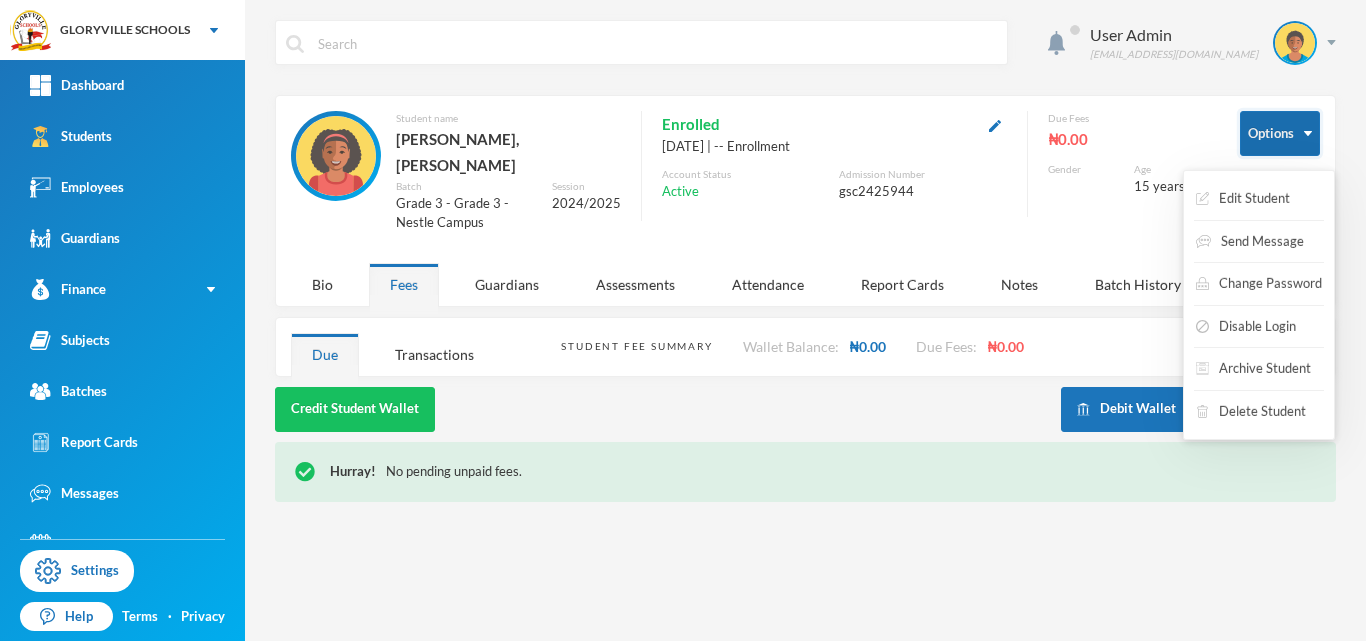 click on "Options" at bounding box center (1280, 133) 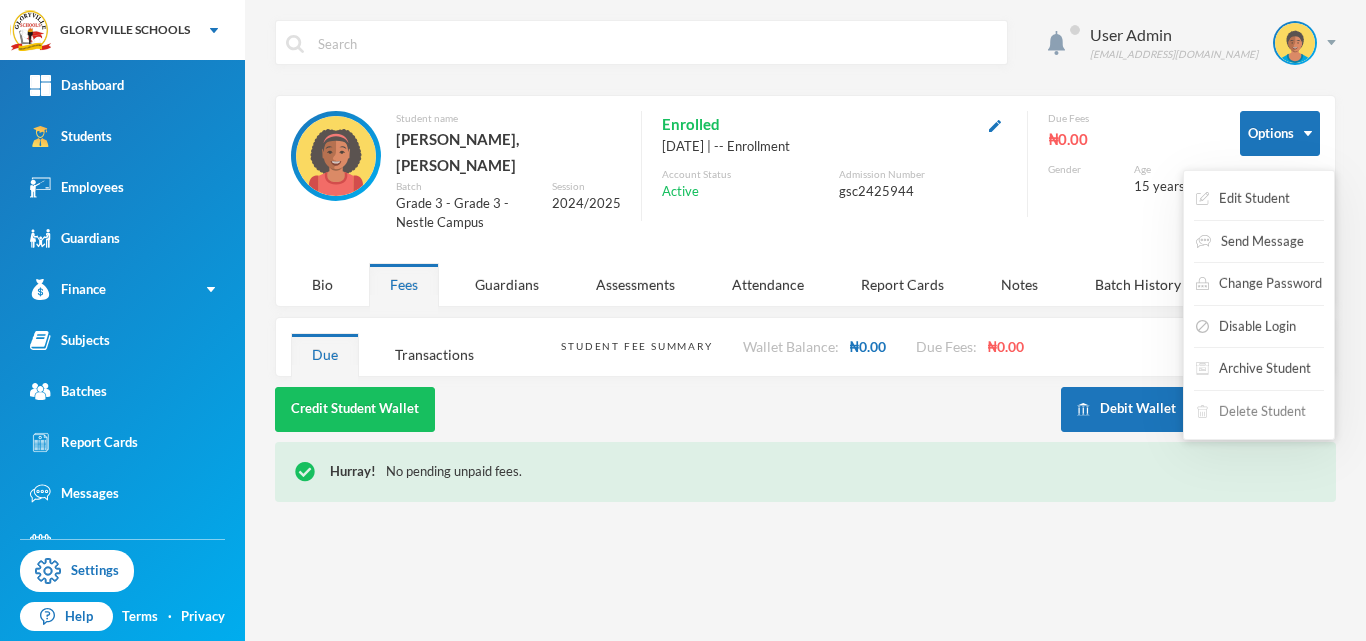 click on "Delete Student" at bounding box center [1251, 412] 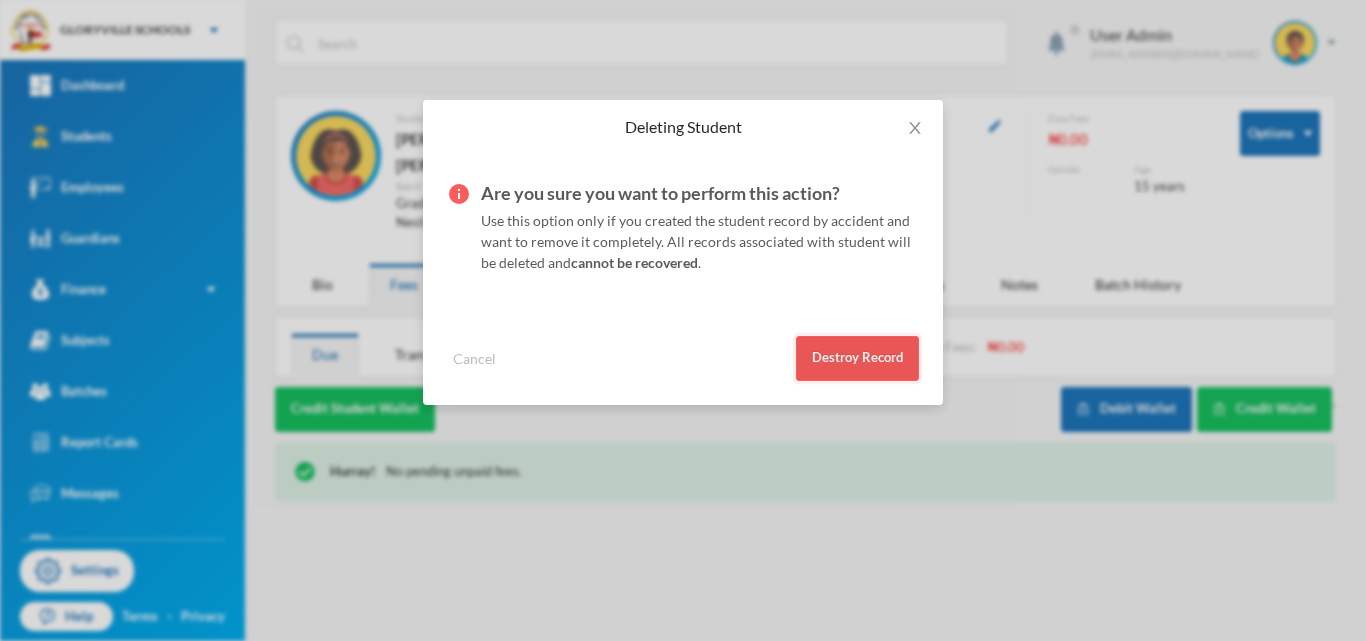 click on "Destroy Record" at bounding box center (857, 358) 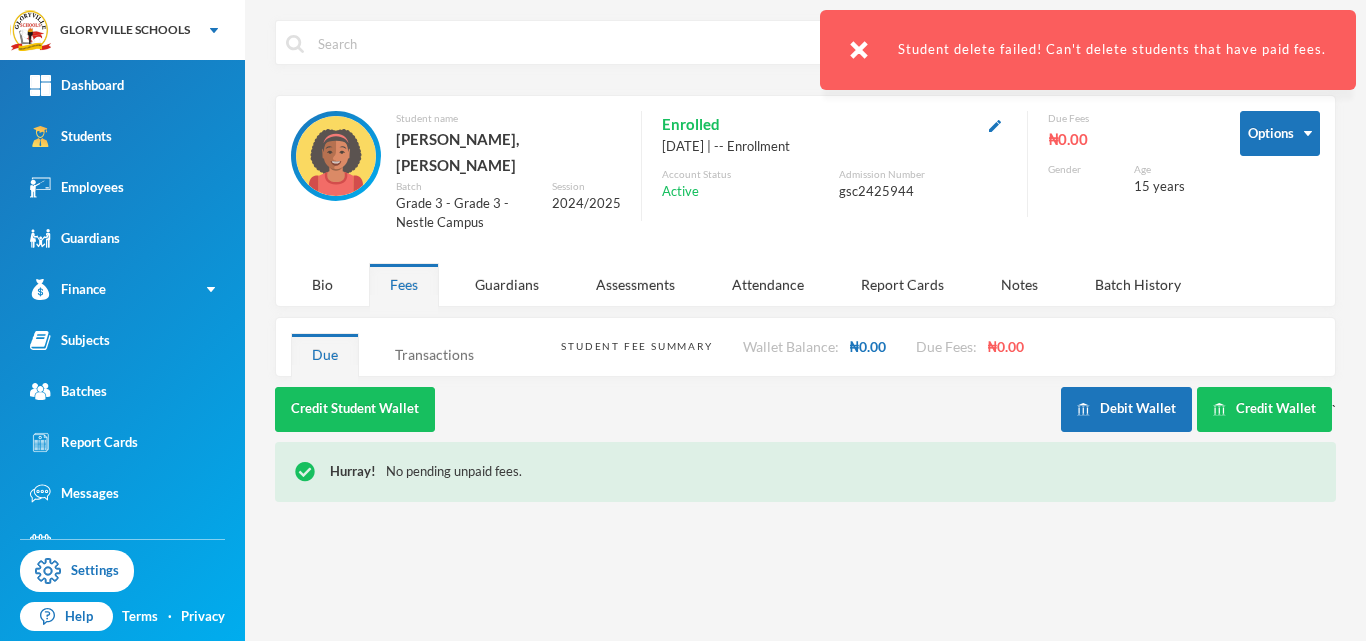 click on "Transactions" at bounding box center [434, 354] 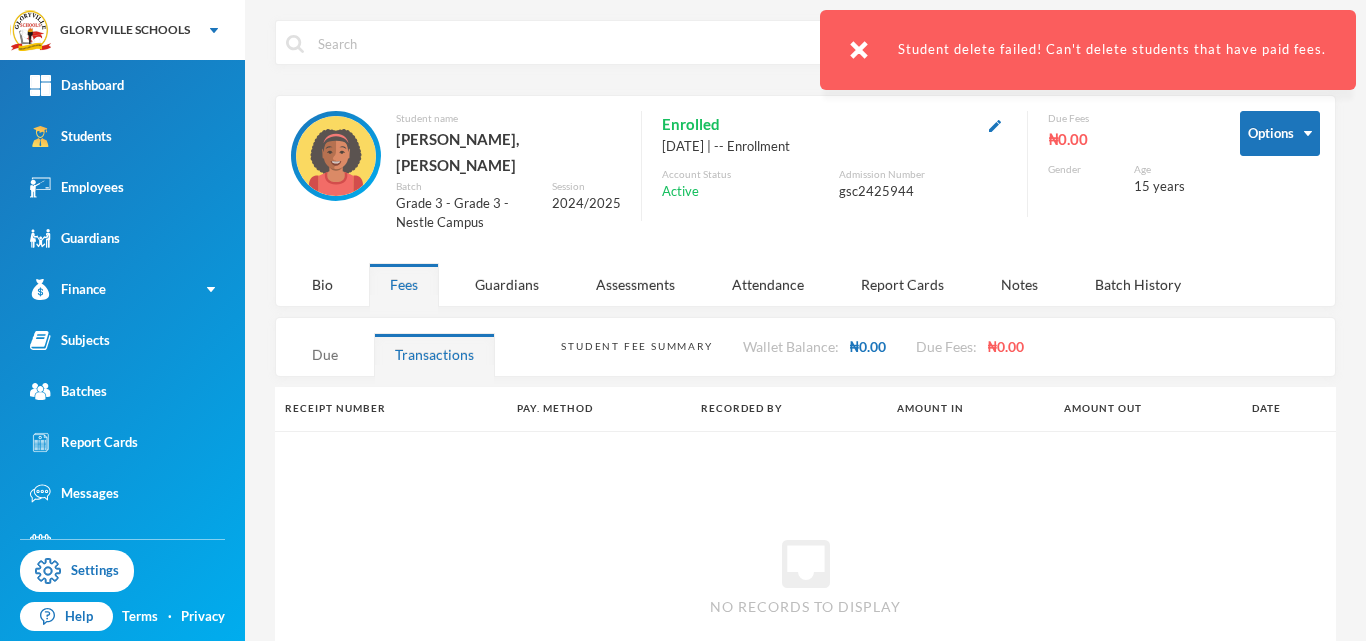 click on "Due" at bounding box center (325, 354) 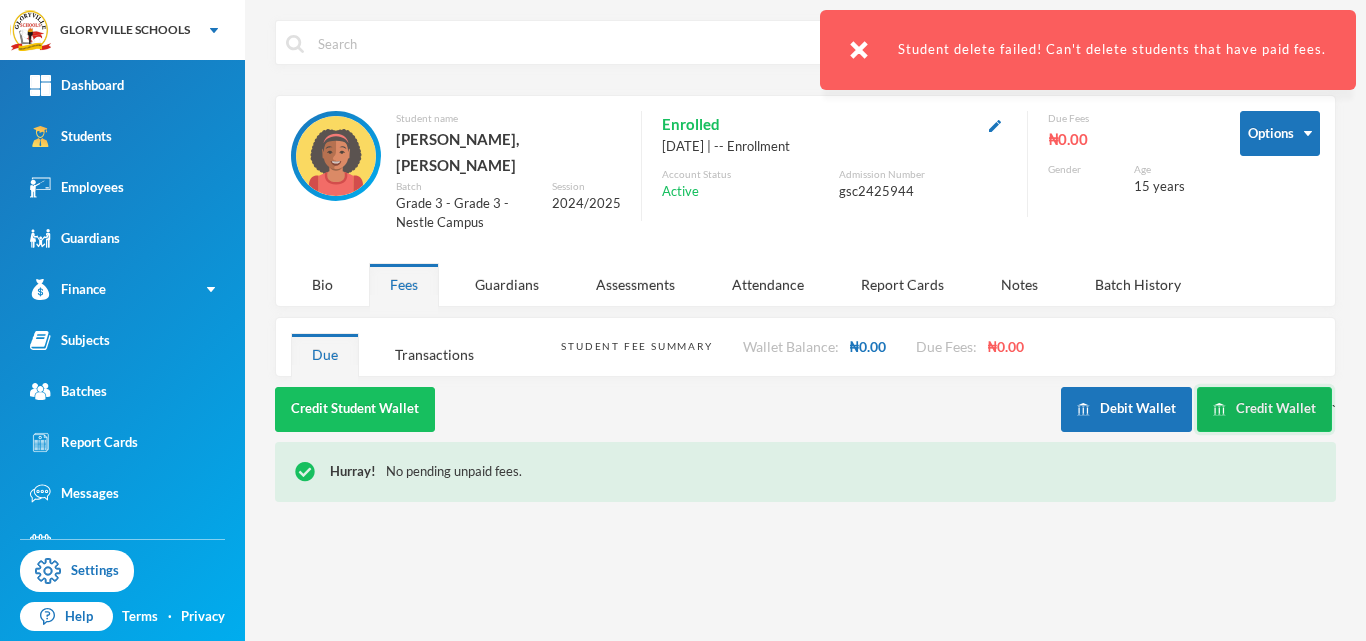 click on "Credit Wallet" at bounding box center (1264, 409) 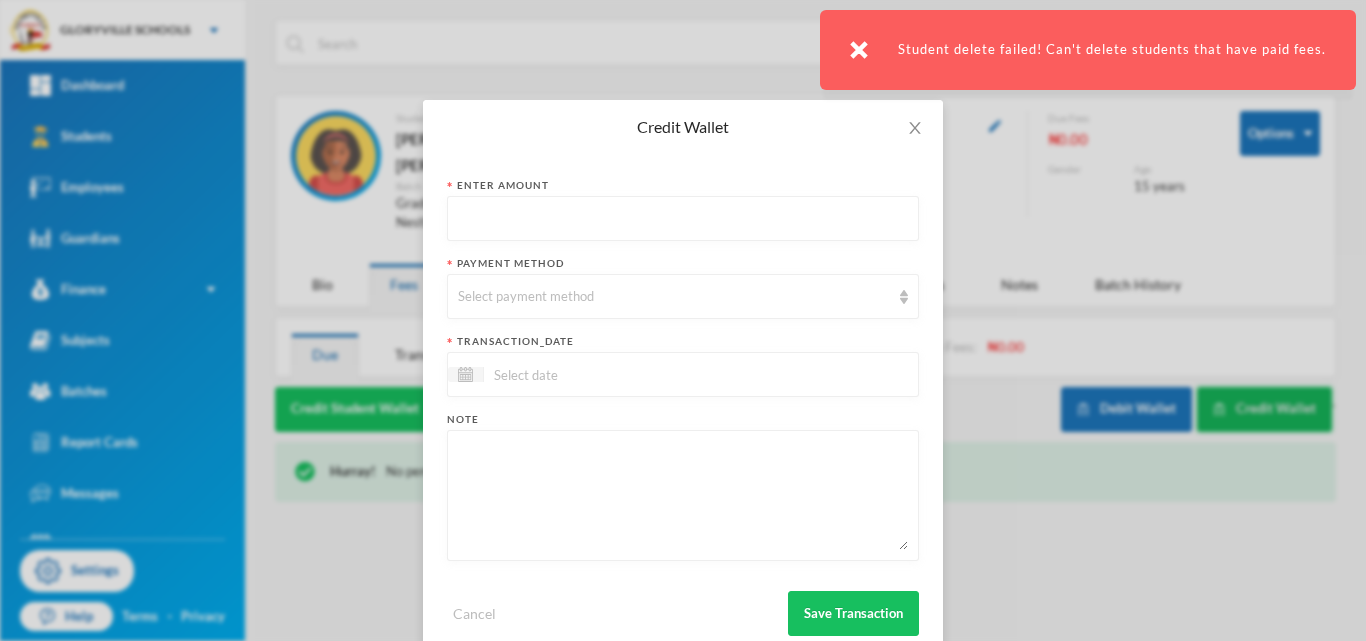 click on "Credit Wallet Enter Amount Payment Method Select payment method transaction_date Note Cancel Save Transaction" at bounding box center [683, 320] 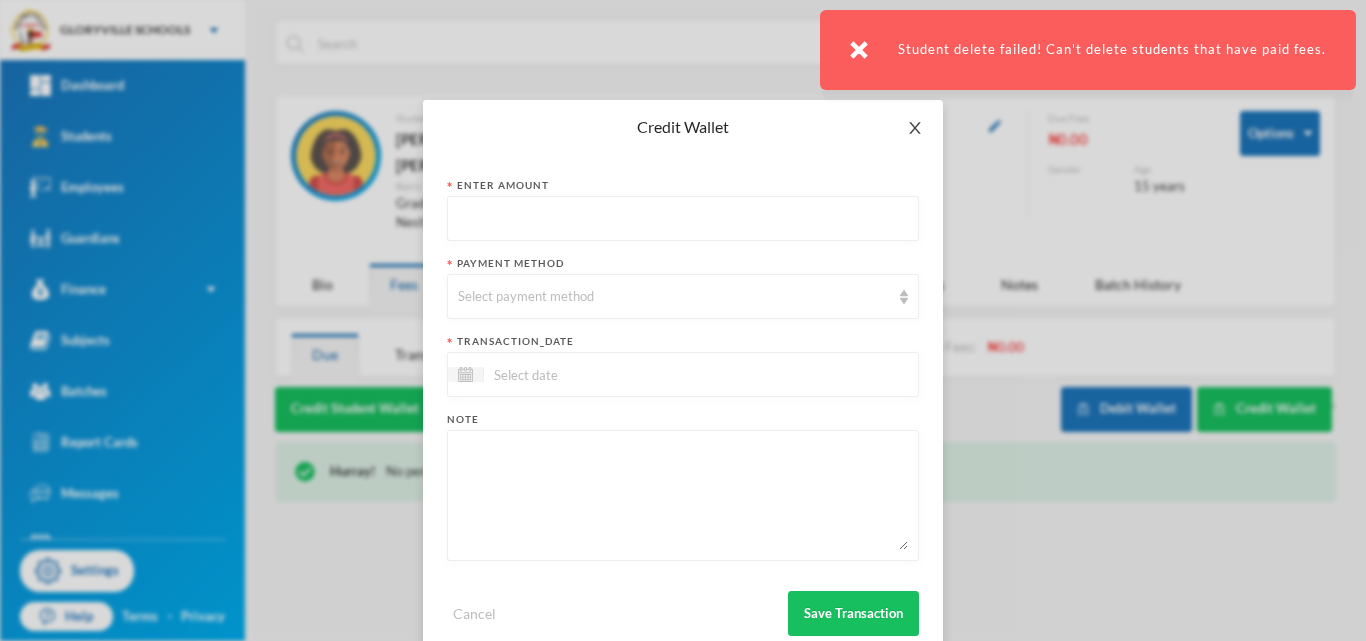click 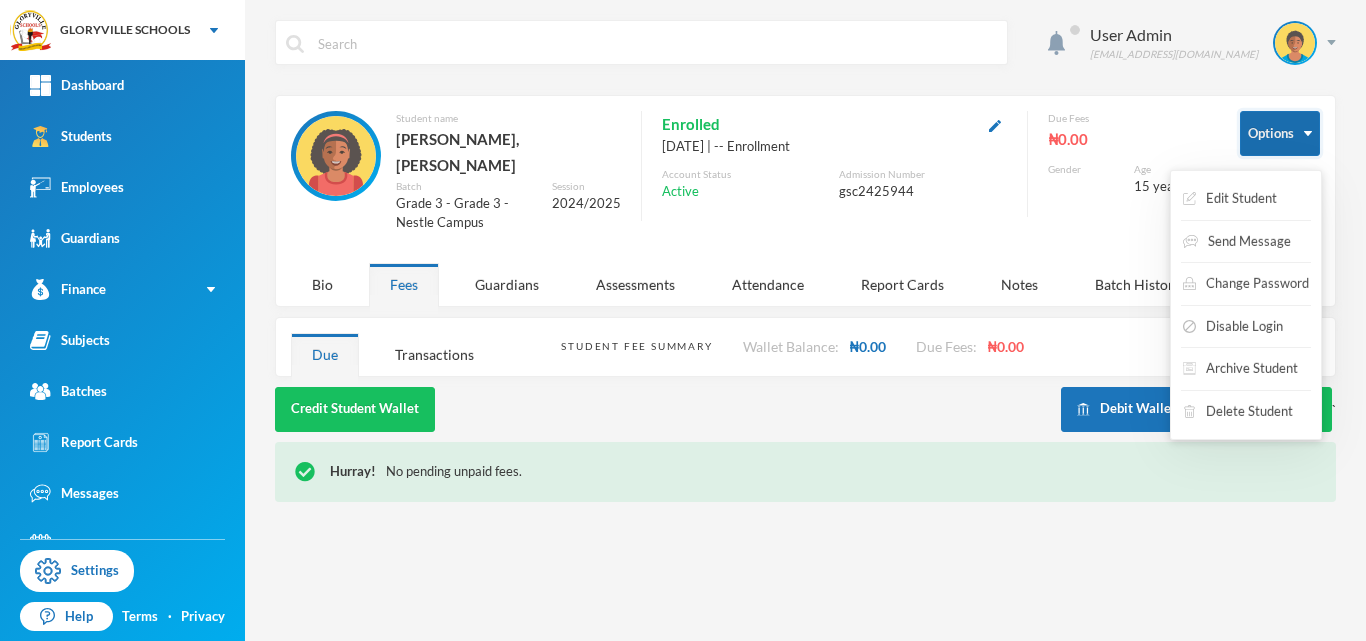 click on "Options" at bounding box center [1280, 133] 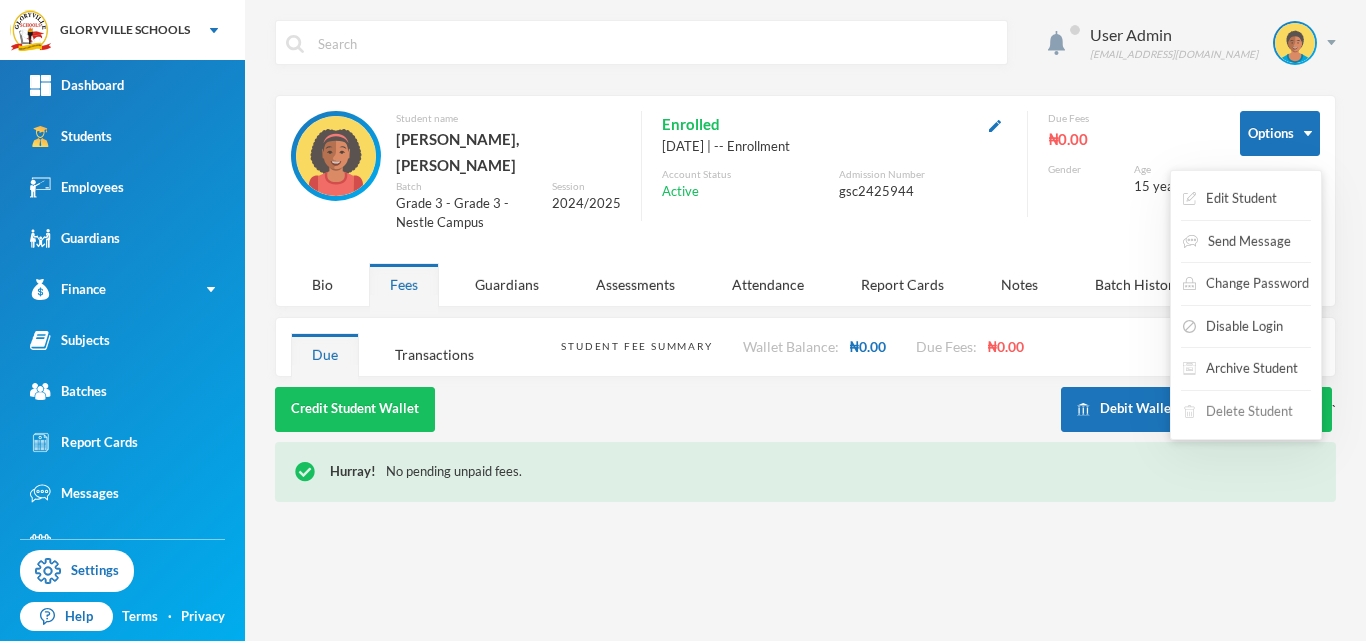 click on "Delete Student" at bounding box center (1238, 412) 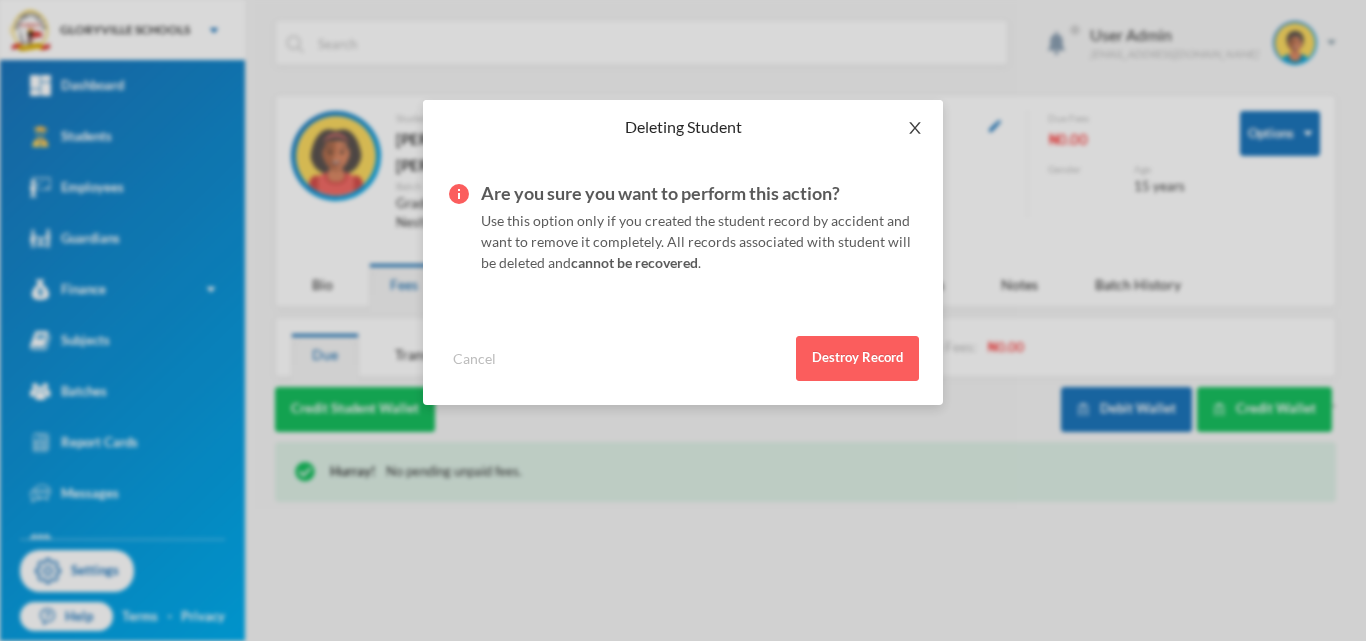 click 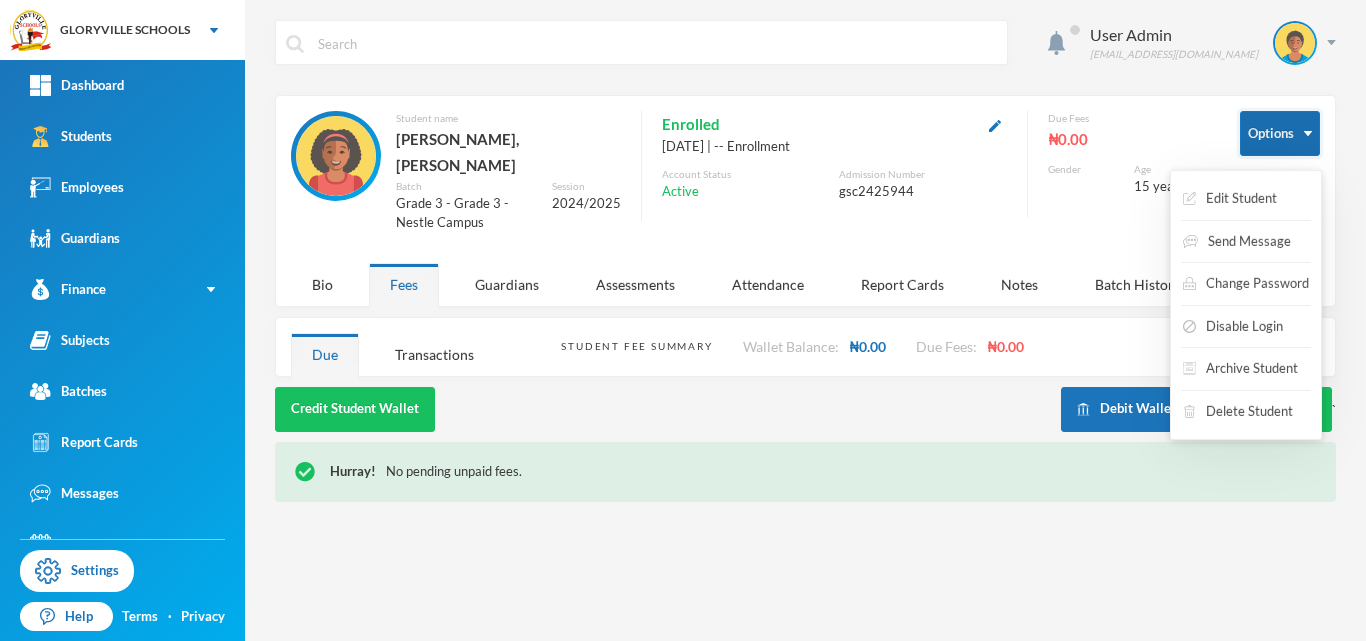 click on "Options" at bounding box center [1280, 133] 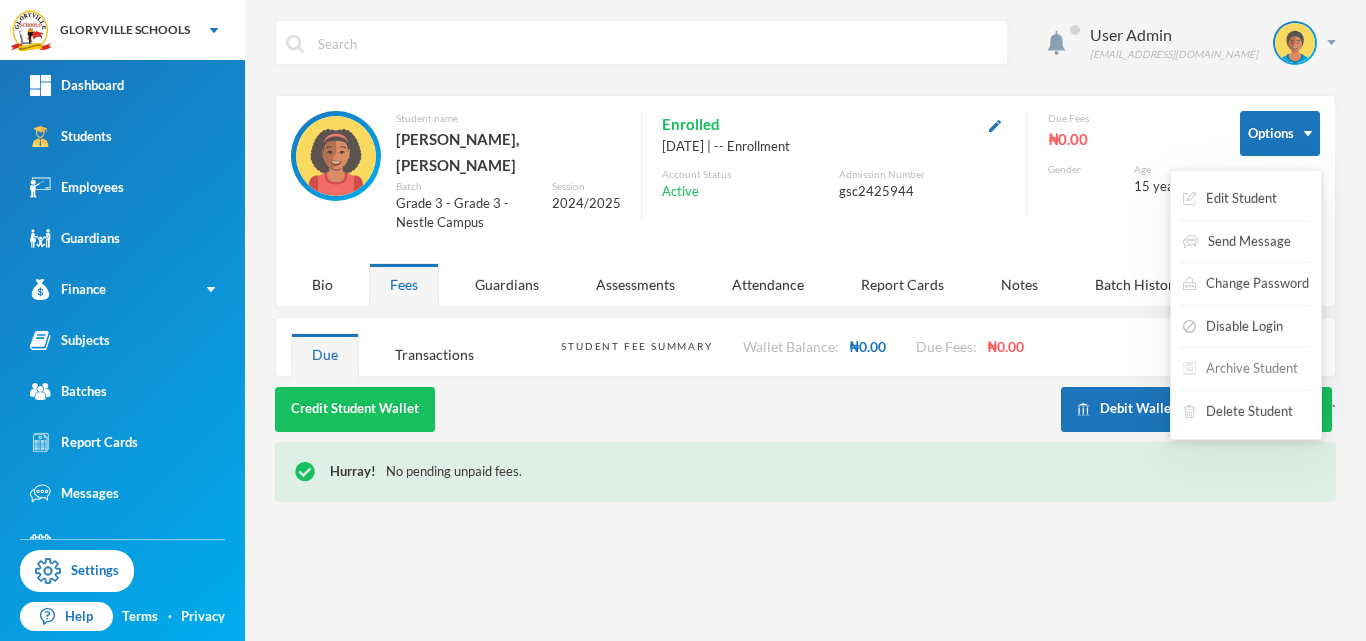 click on "Archive Student" at bounding box center [1240, 369] 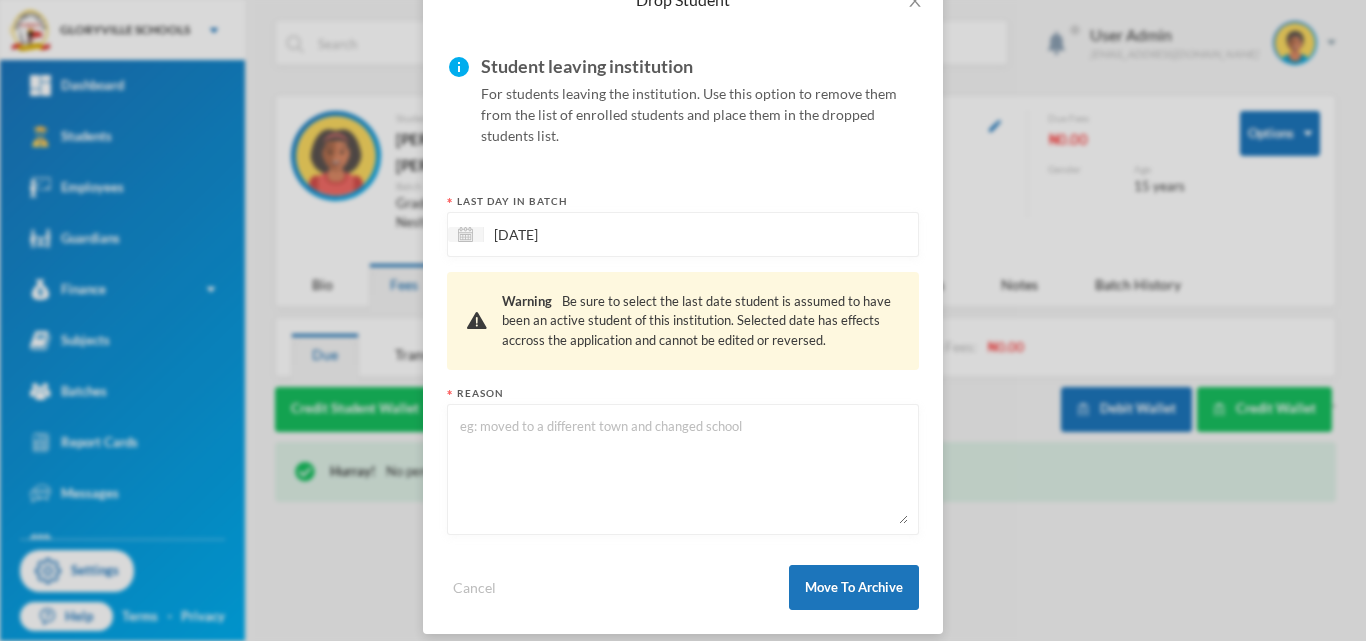 scroll, scrollTop: 144, scrollLeft: 0, axis: vertical 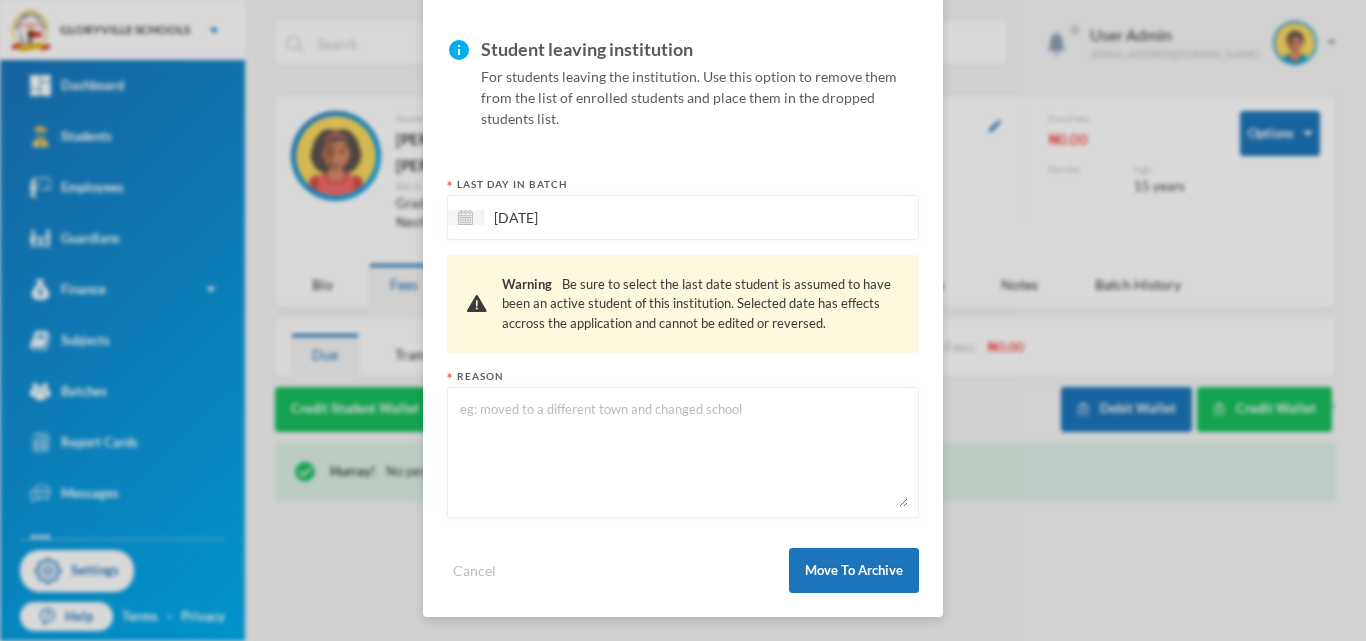 click at bounding box center [683, 452] 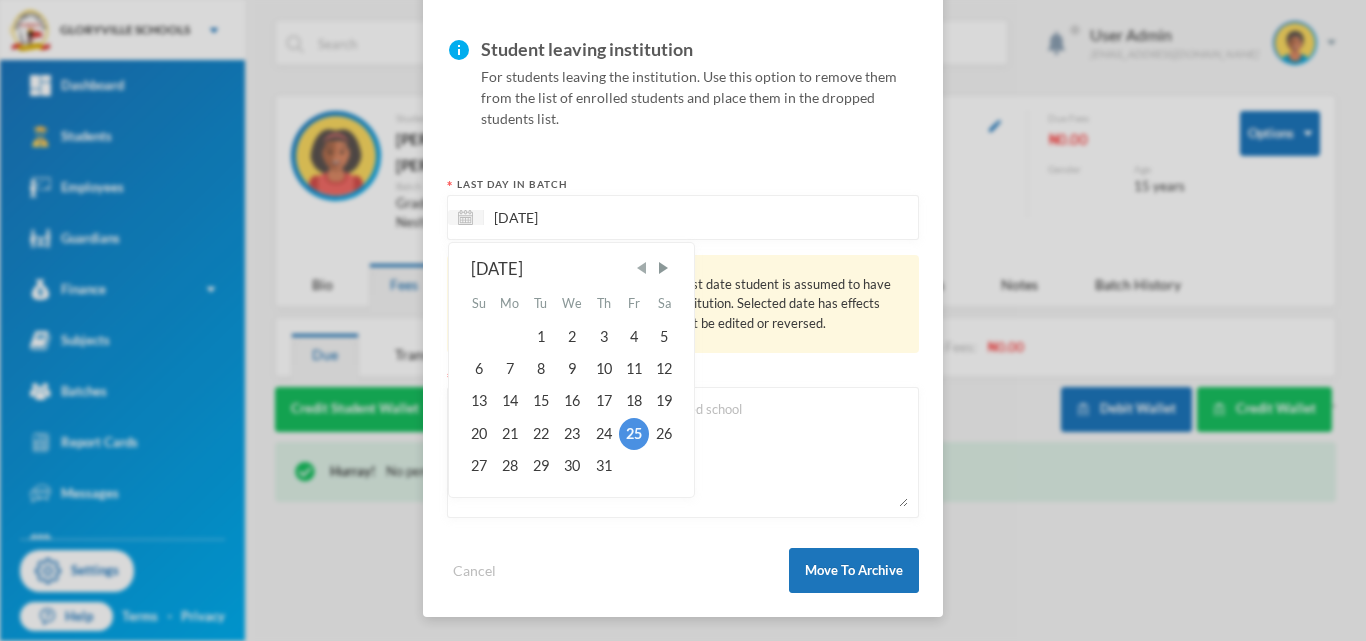 click at bounding box center [642, 268] 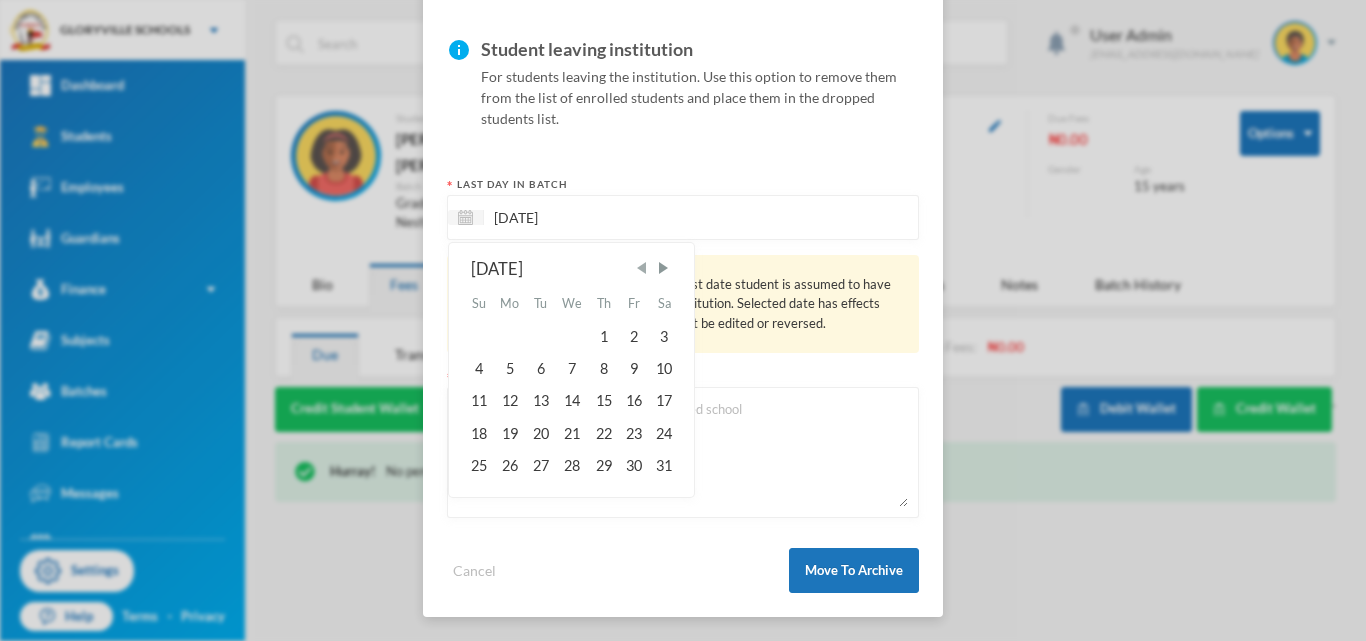 click at bounding box center (642, 268) 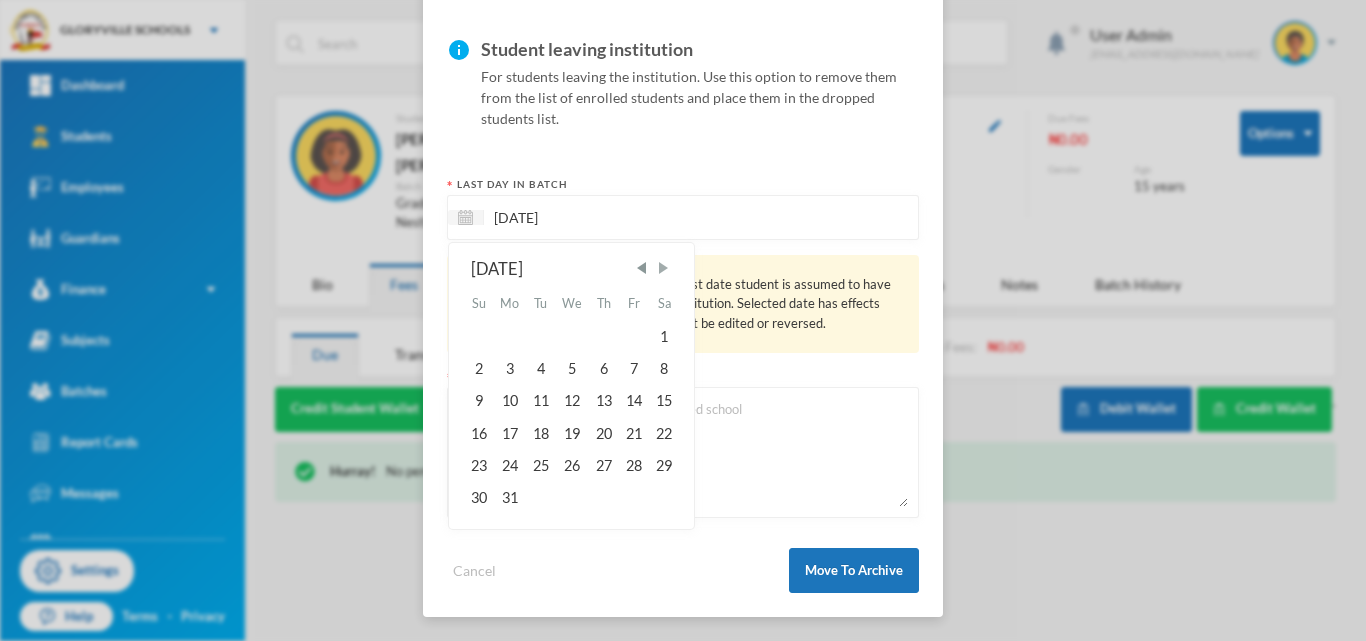 click at bounding box center (663, 268) 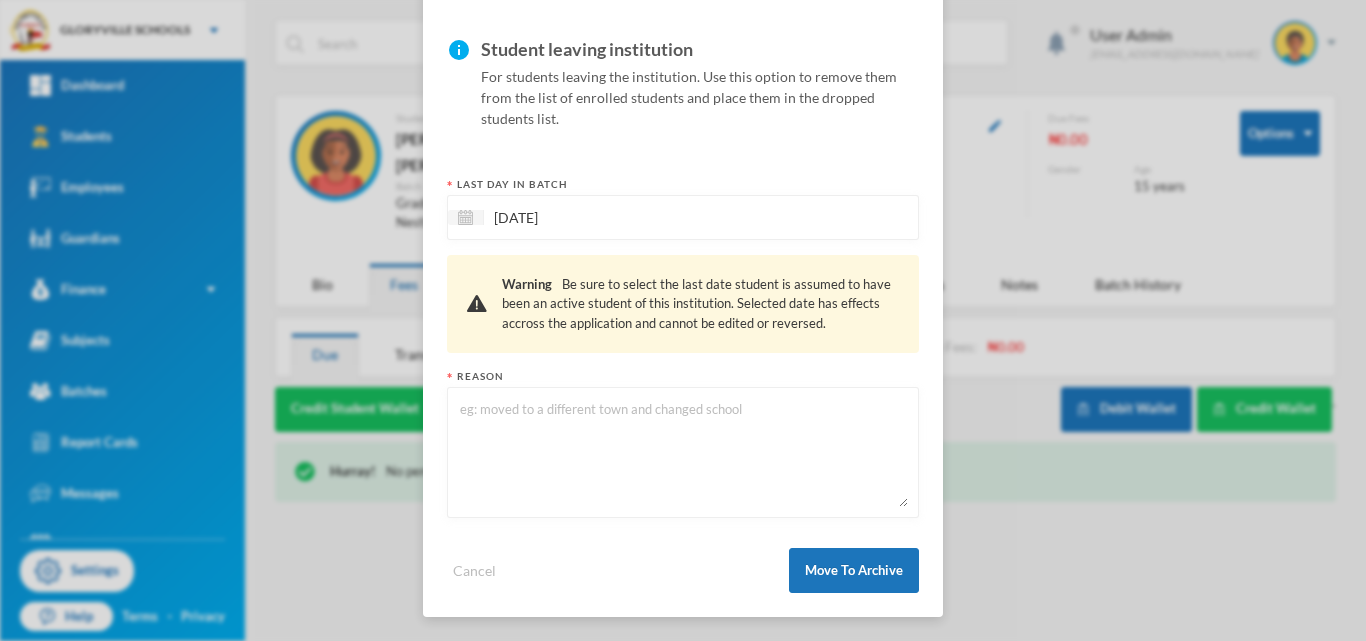 click on "[DATE]" at bounding box center [568, 217] 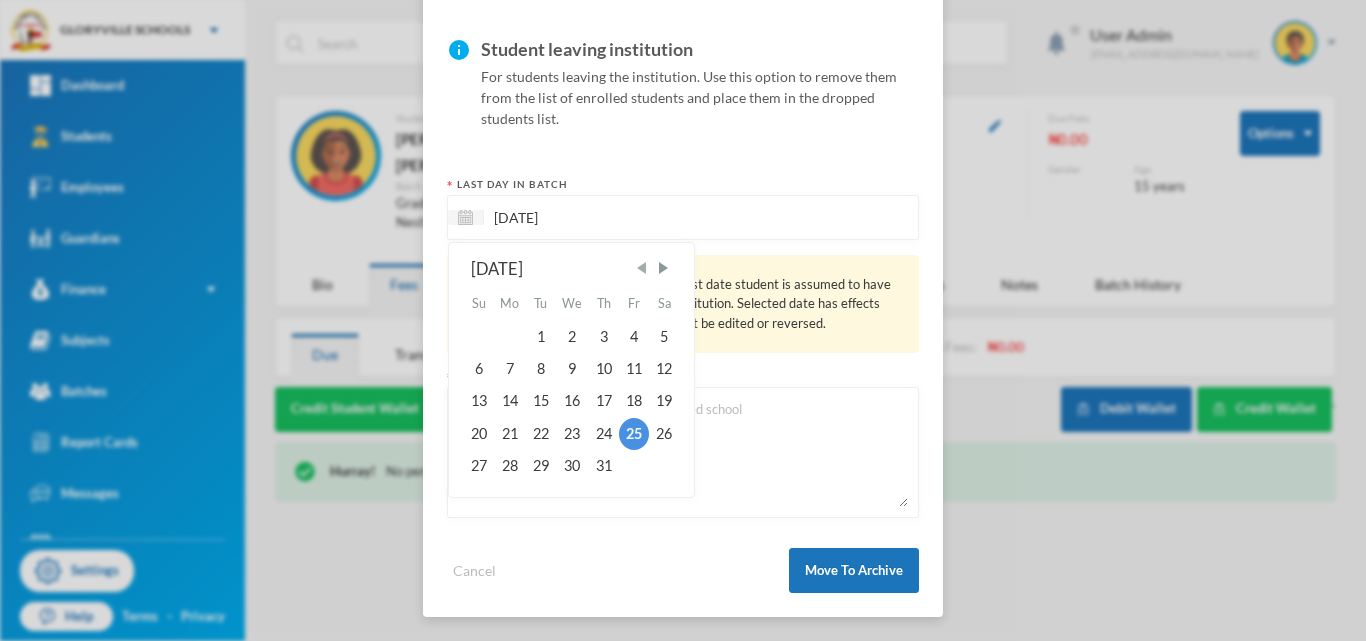 click at bounding box center (642, 268) 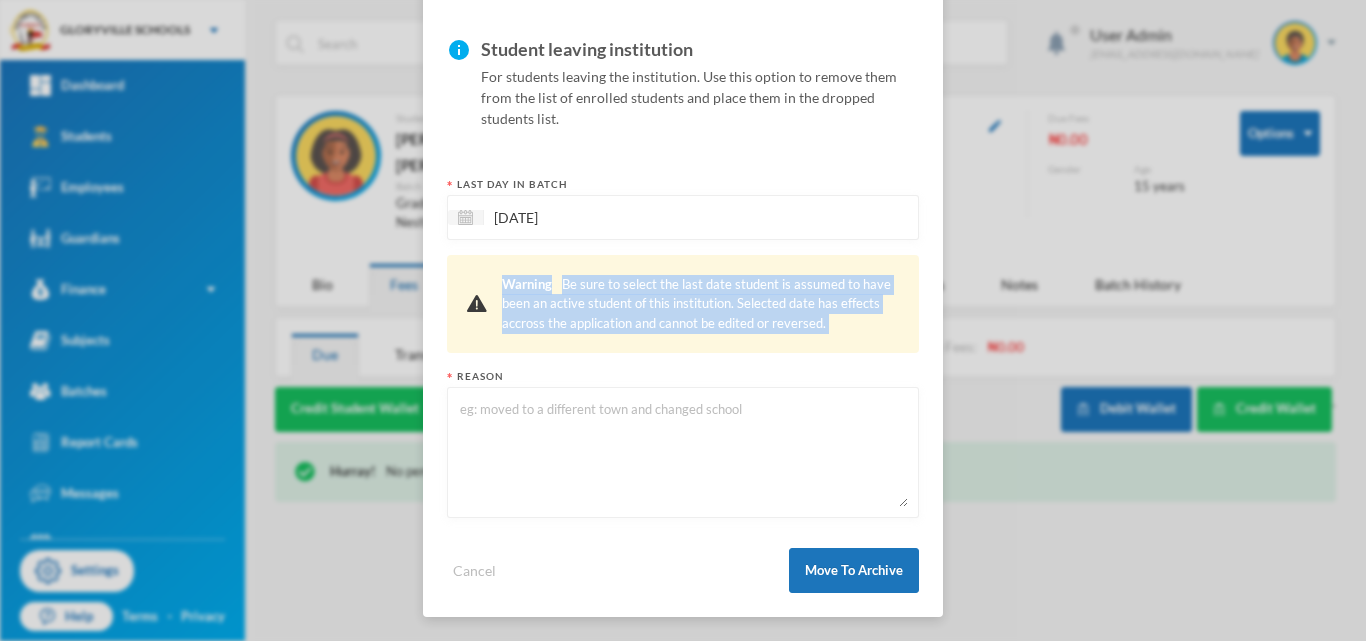 click on "Warning  Be sure to select the last date student is  assumed to have been an active student of this  institution. Selected date has effects accross the application and cannot be edited or reversed." at bounding box center [683, 304] 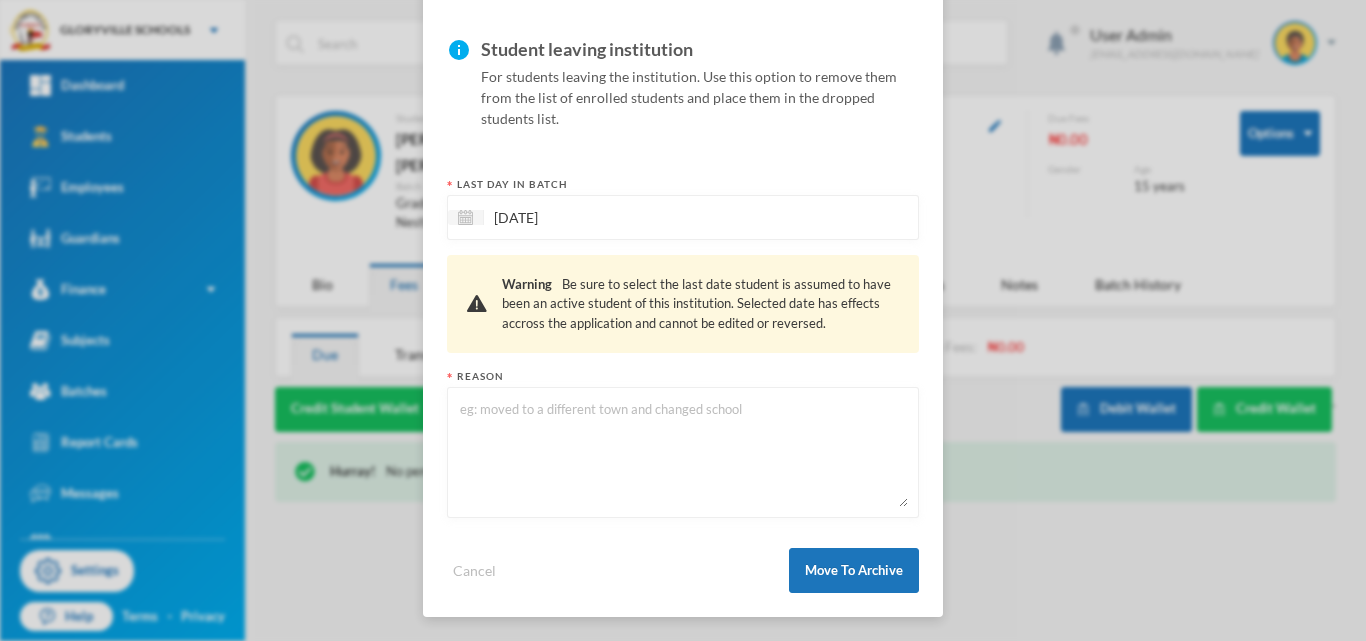 click on "[DATE]" at bounding box center (683, 217) 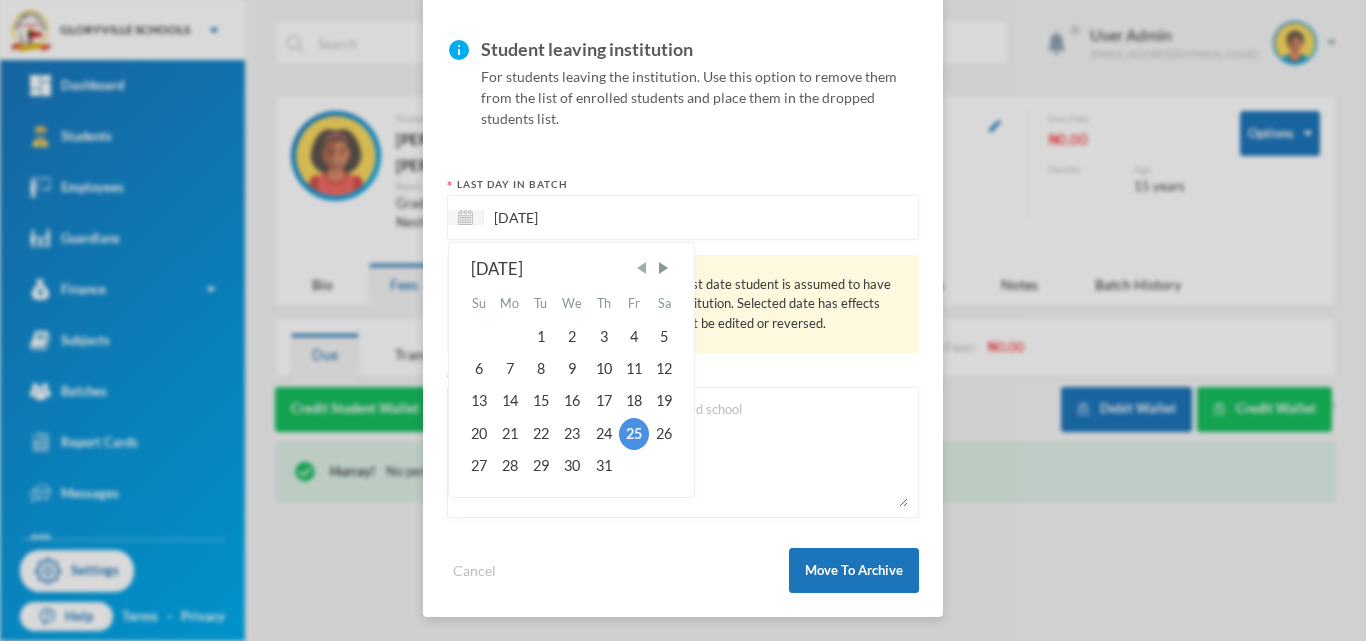 click at bounding box center (642, 268) 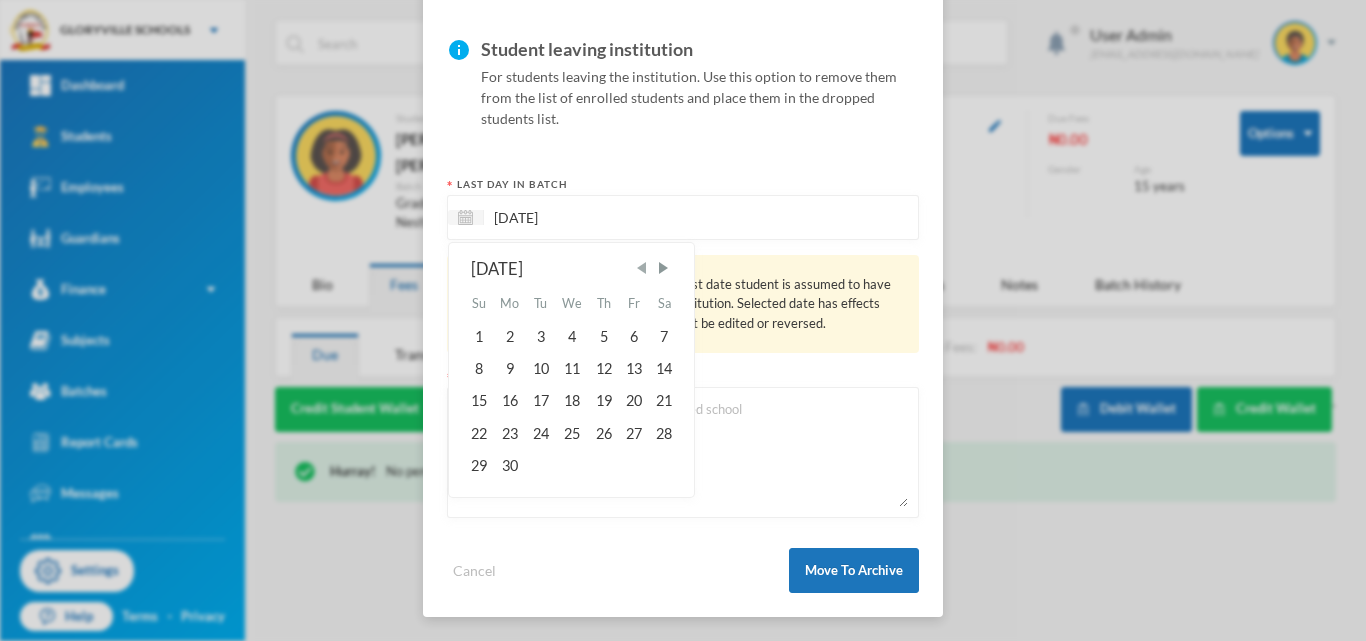click at bounding box center [642, 268] 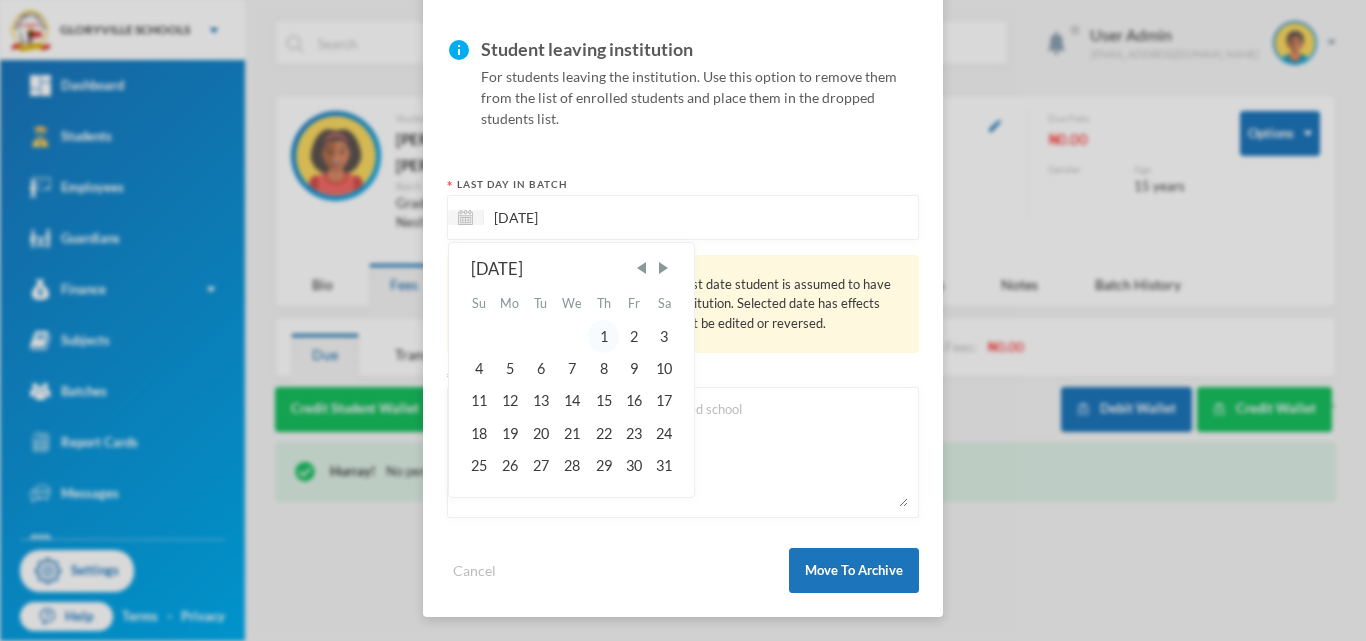 click on "1" at bounding box center [603, 336] 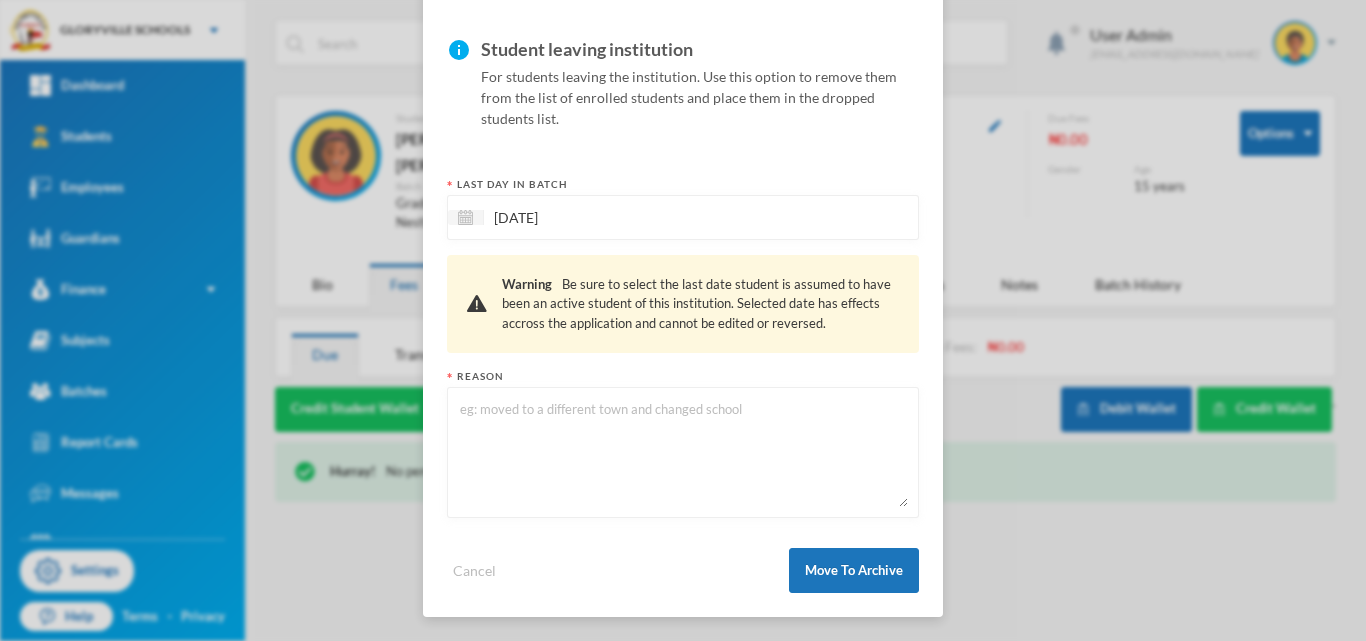 click at bounding box center [683, 452] 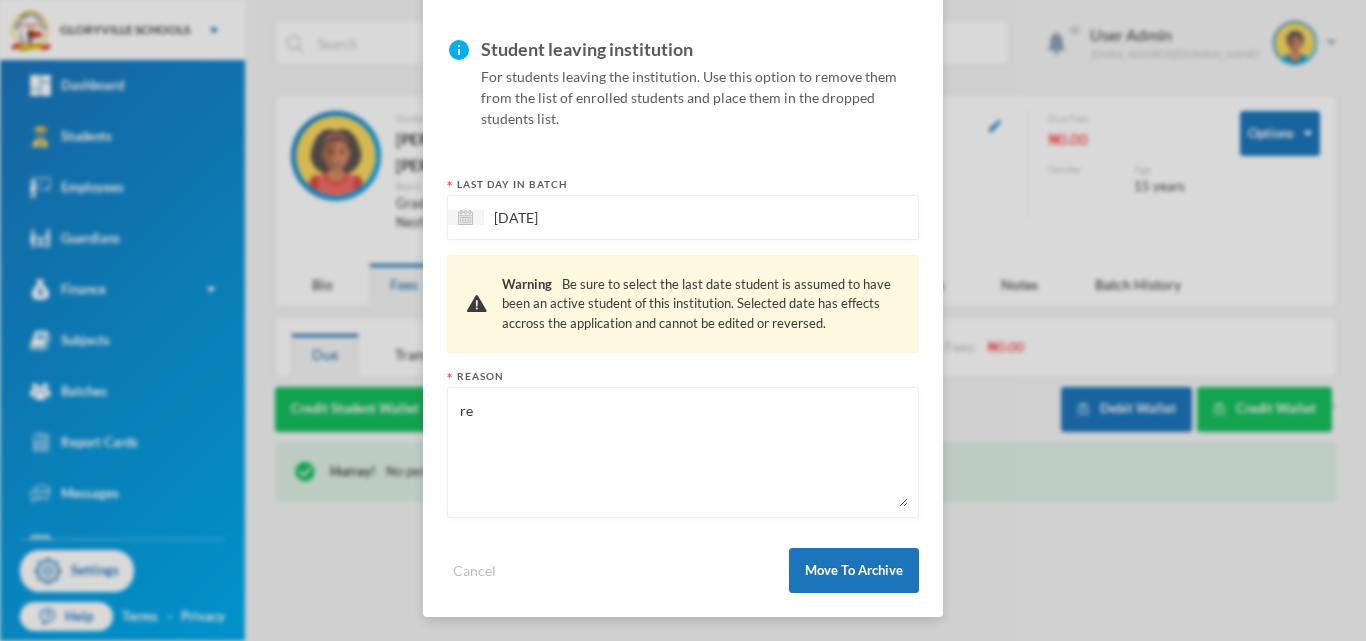 type on "r" 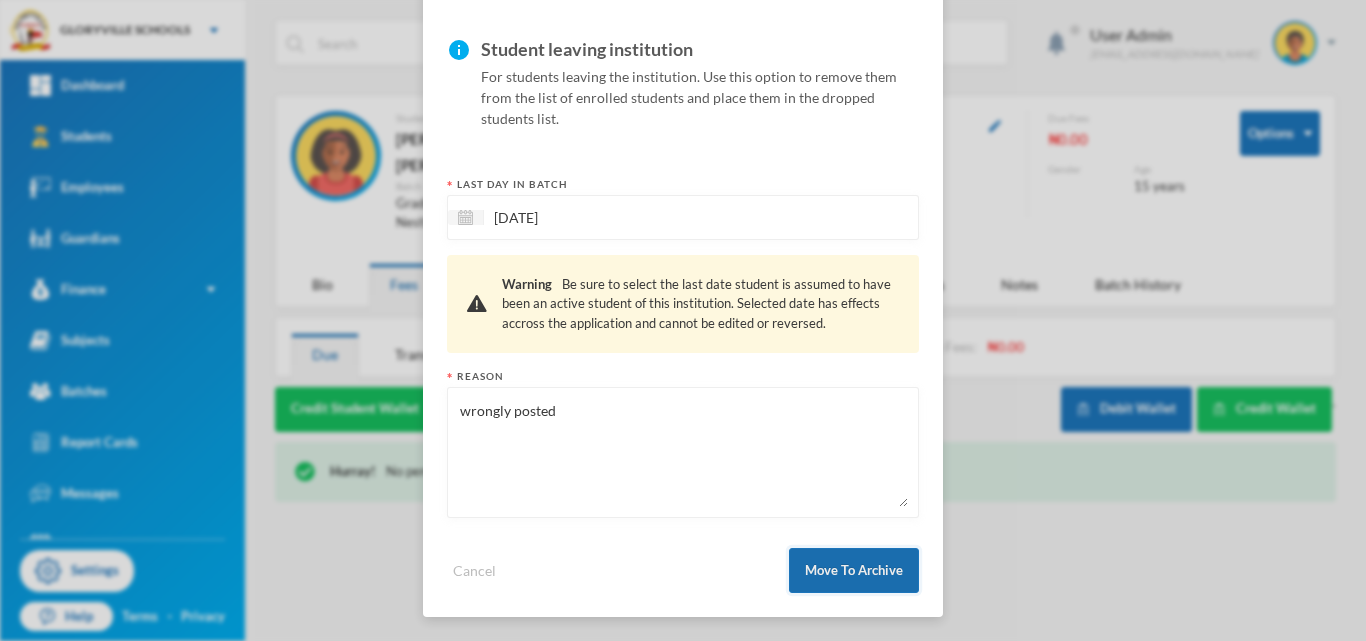 type on "wrongly posted" 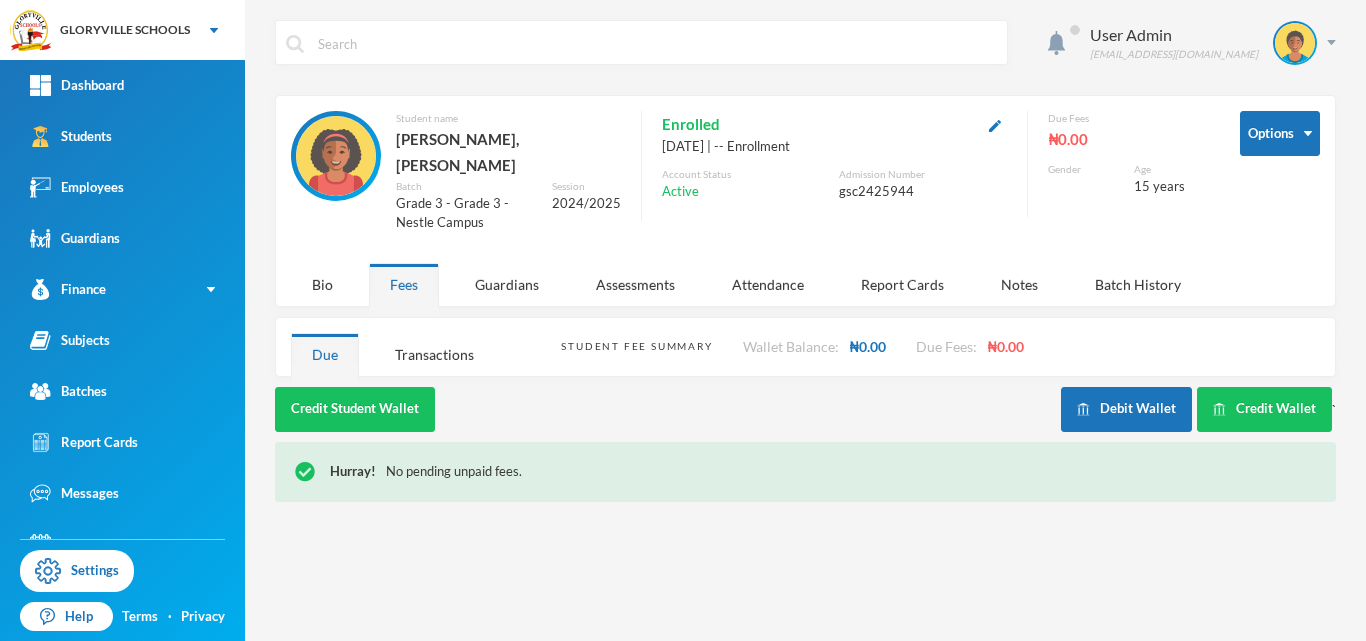 scroll, scrollTop: 44, scrollLeft: 0, axis: vertical 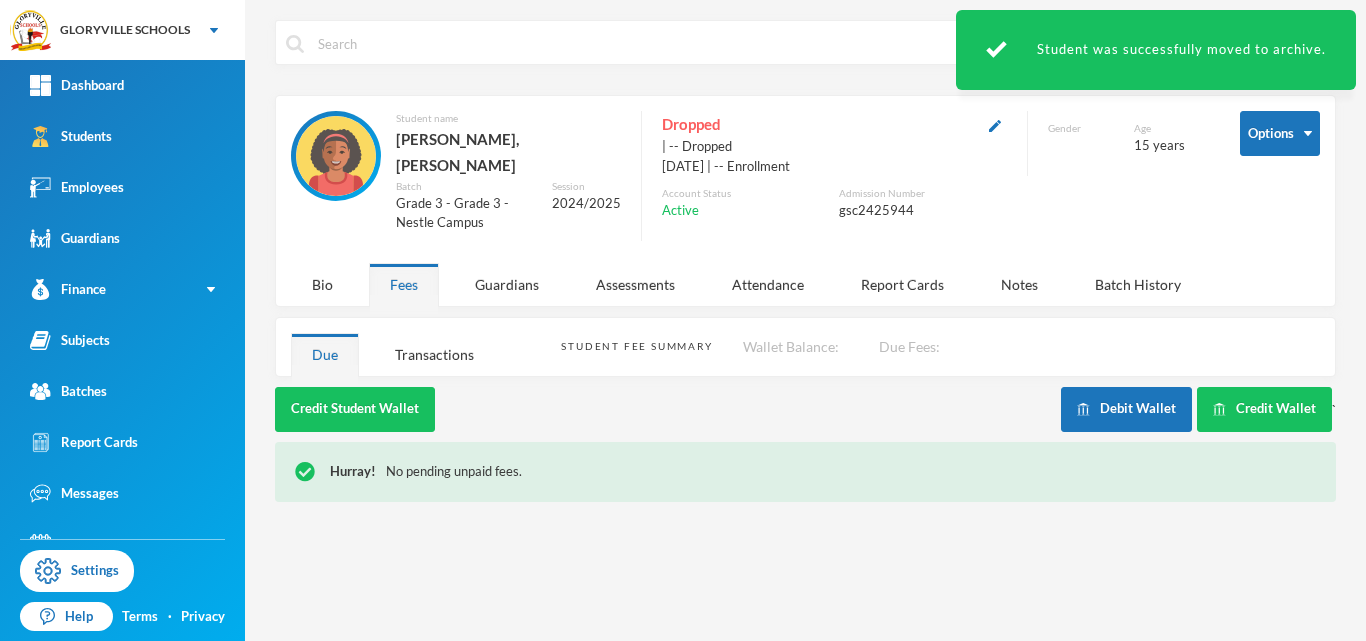 click on "Options Student name [PERSON_NAME], [PERSON_NAME] Batch Grade 3 - Grade 3 - Nestle Campus Session 2024/2025 Dropped   |   -- Dropped [DATE]  |   -- Enrollment Account Status Active Admission Number gsc2425944 Gender Age [DEMOGRAPHIC_DATA] years" at bounding box center [805, 187] 